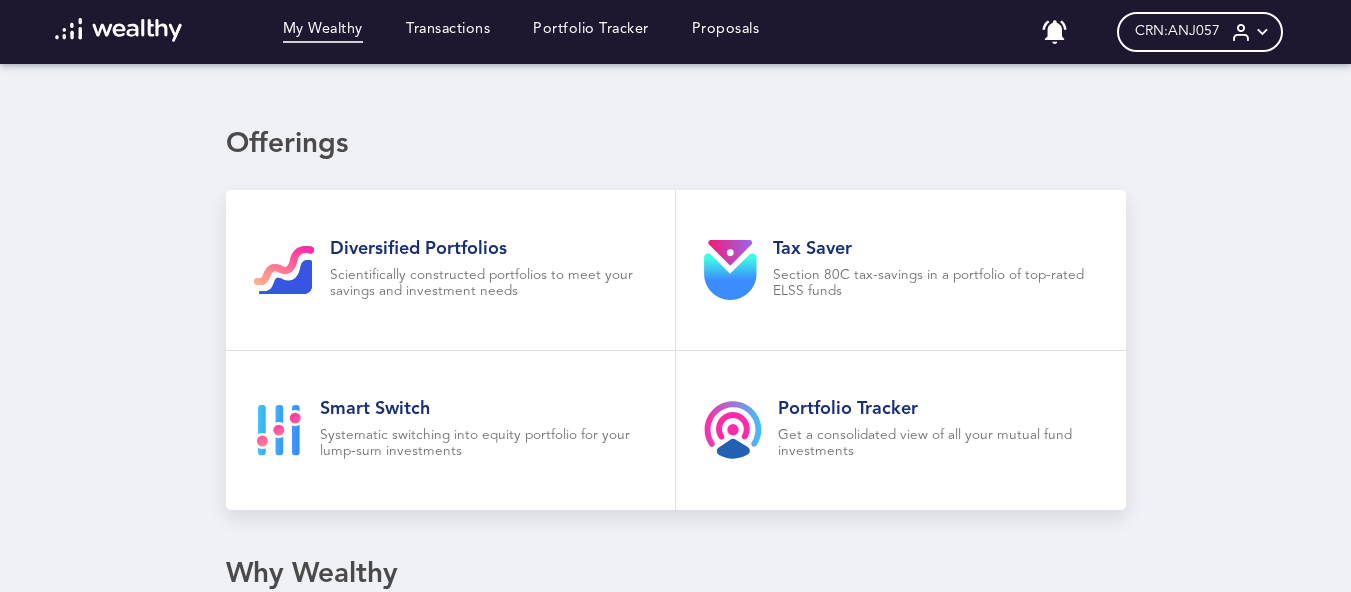 scroll, scrollTop: 0, scrollLeft: 0, axis: both 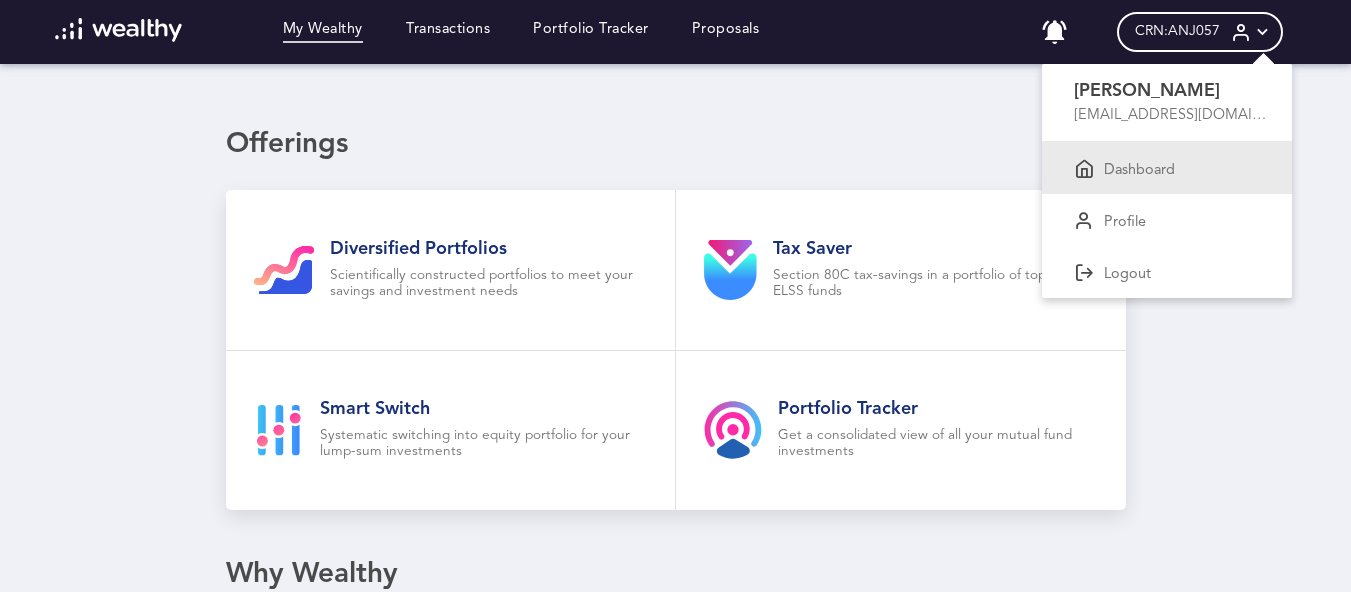click on "Dashboard" at bounding box center [1167, 168] 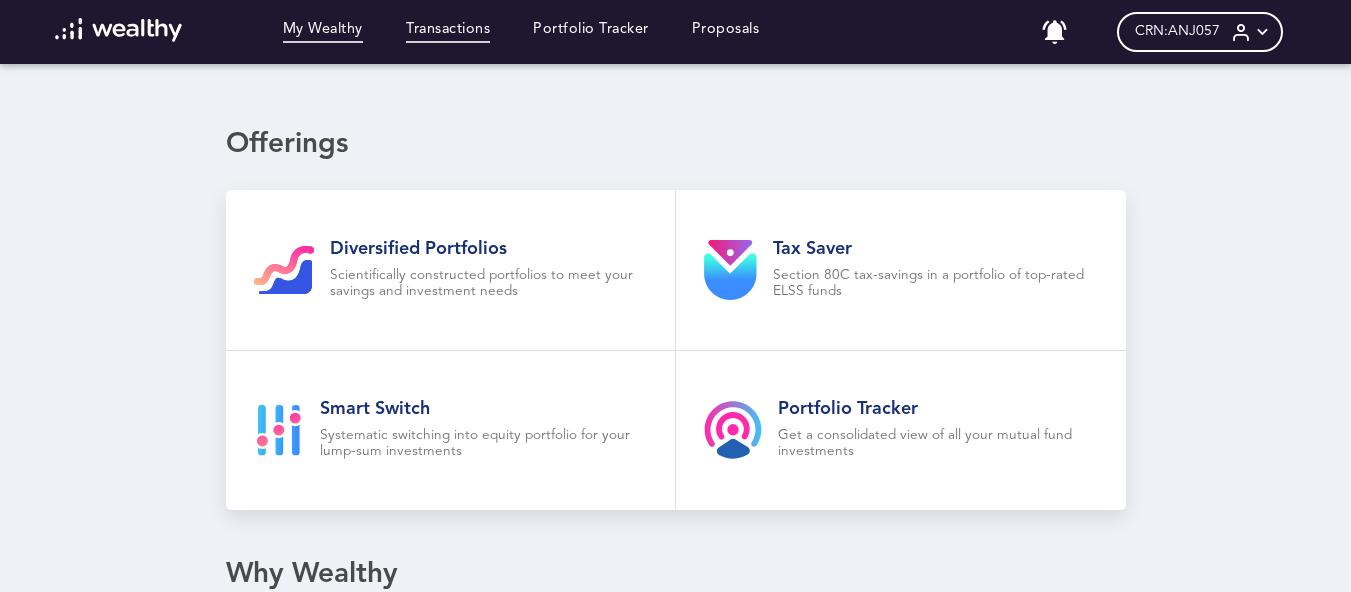 click on "Transactions" at bounding box center [448, 32] 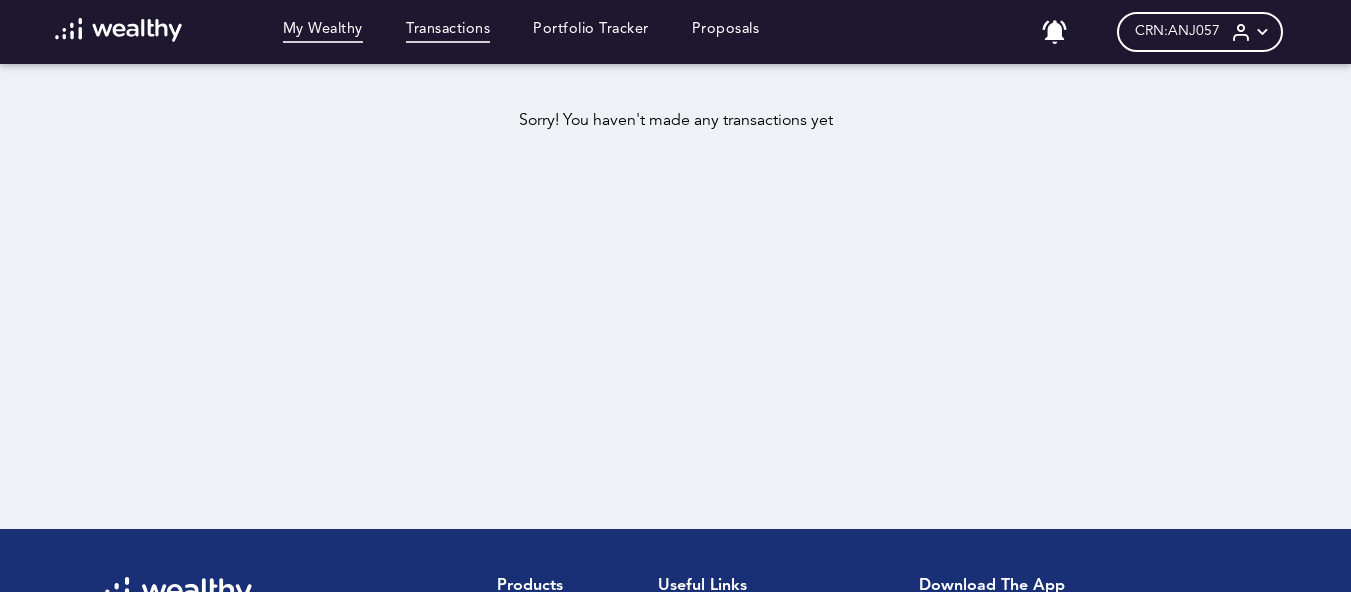 click on "My Wealthy" at bounding box center (323, 32) 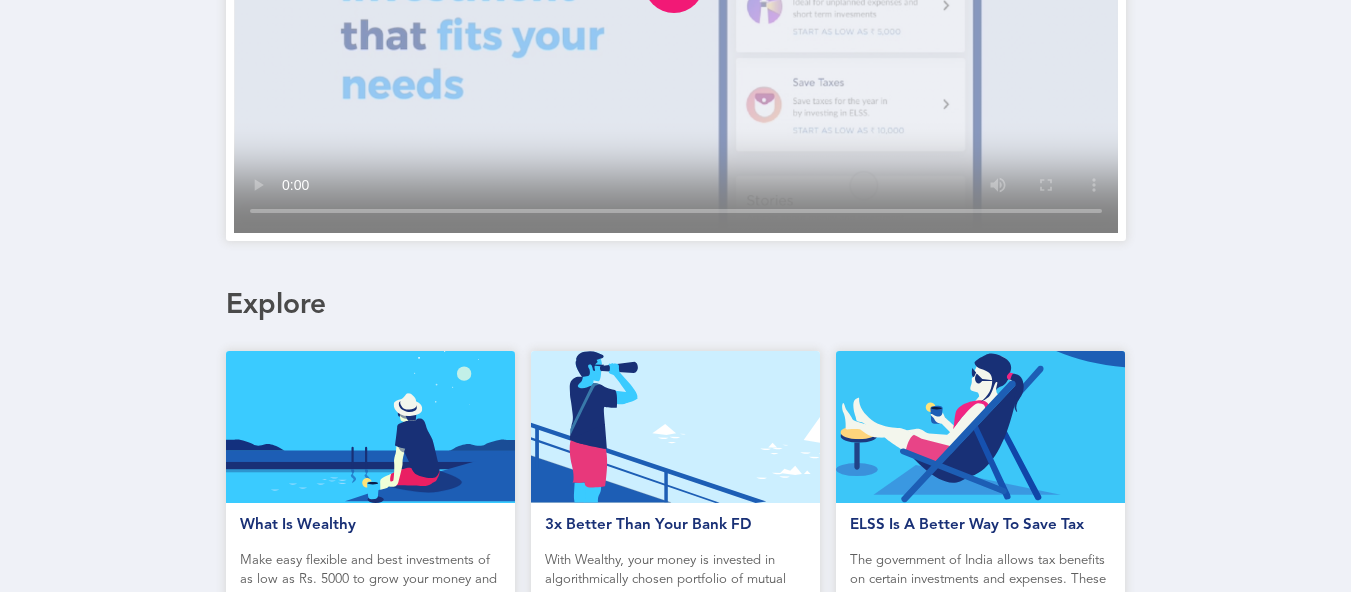 scroll, scrollTop: 870, scrollLeft: 0, axis: vertical 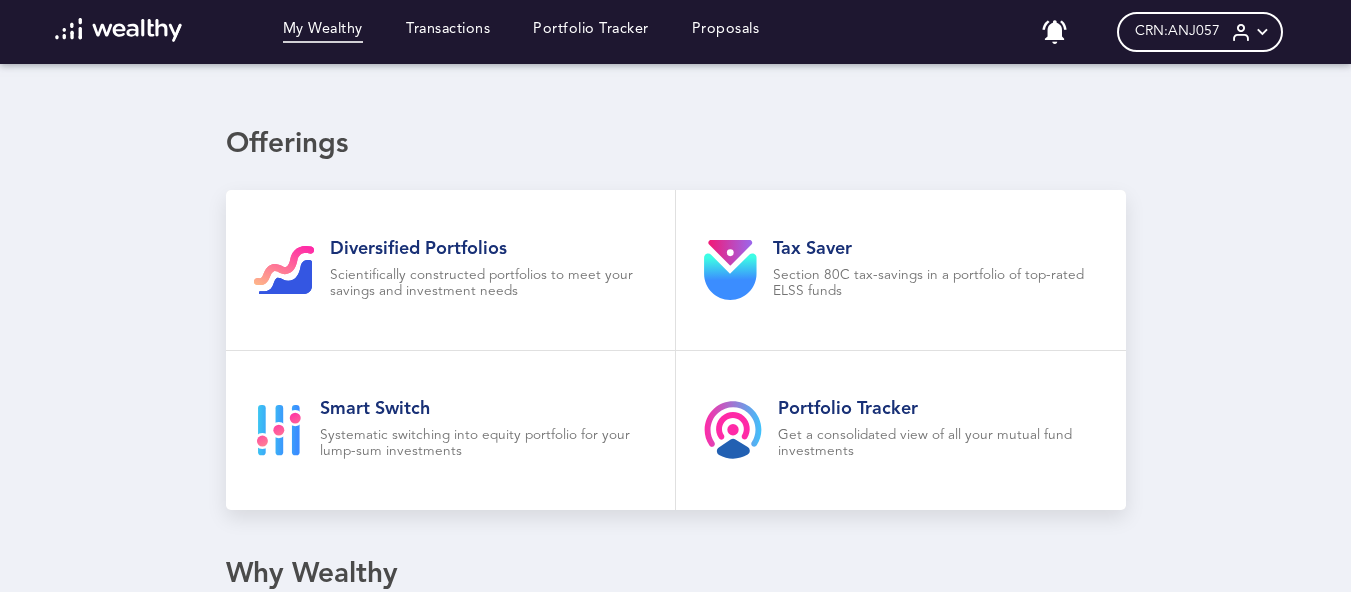 click on "CRN:  ANJ057" at bounding box center [1177, 31] 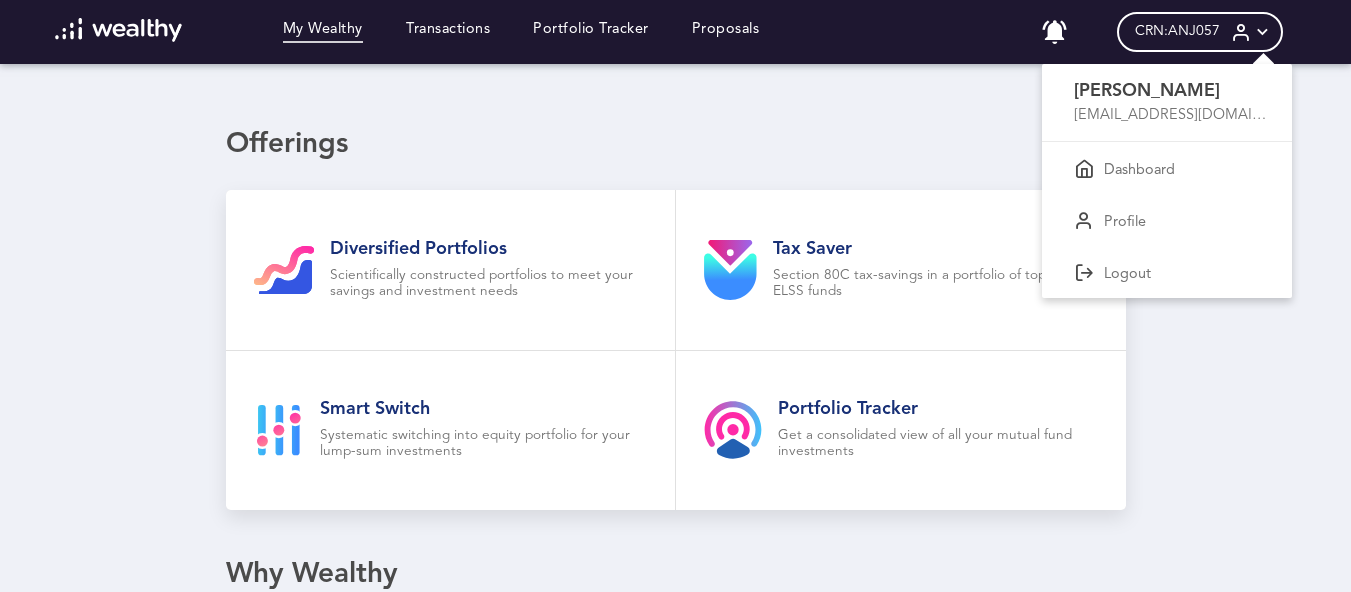 click at bounding box center (675, 296) 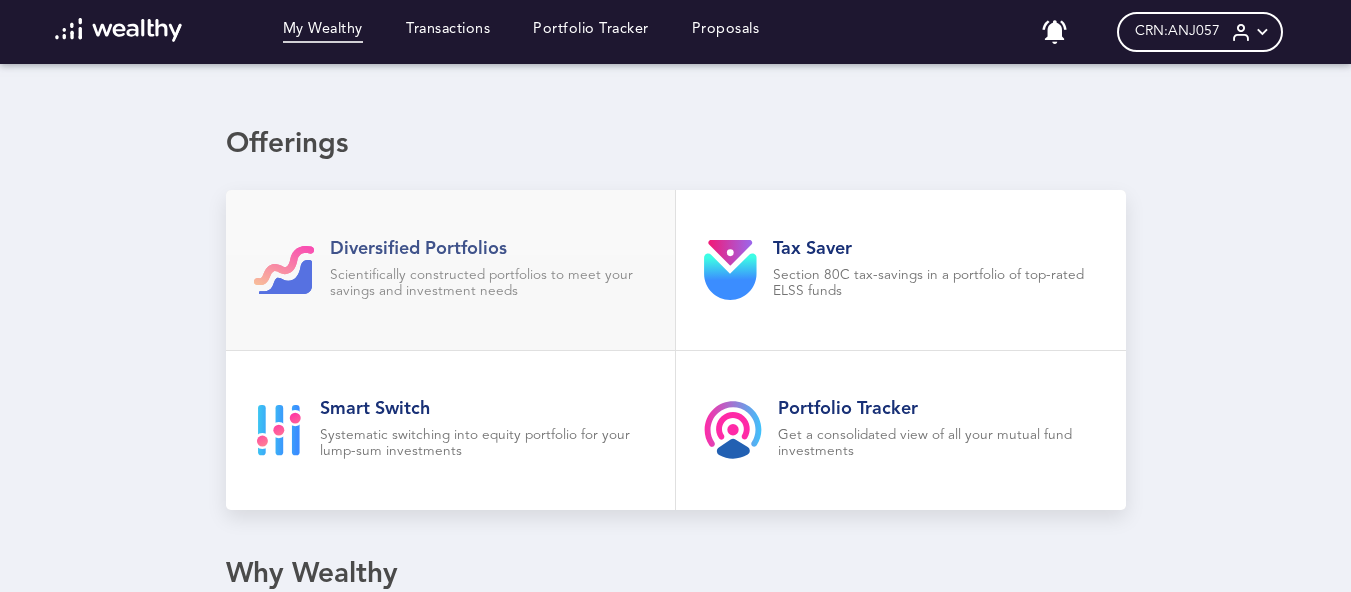 click on "Scientifically constructed portfolios to meet your savings and investment needs" at bounding box center [489, 284] 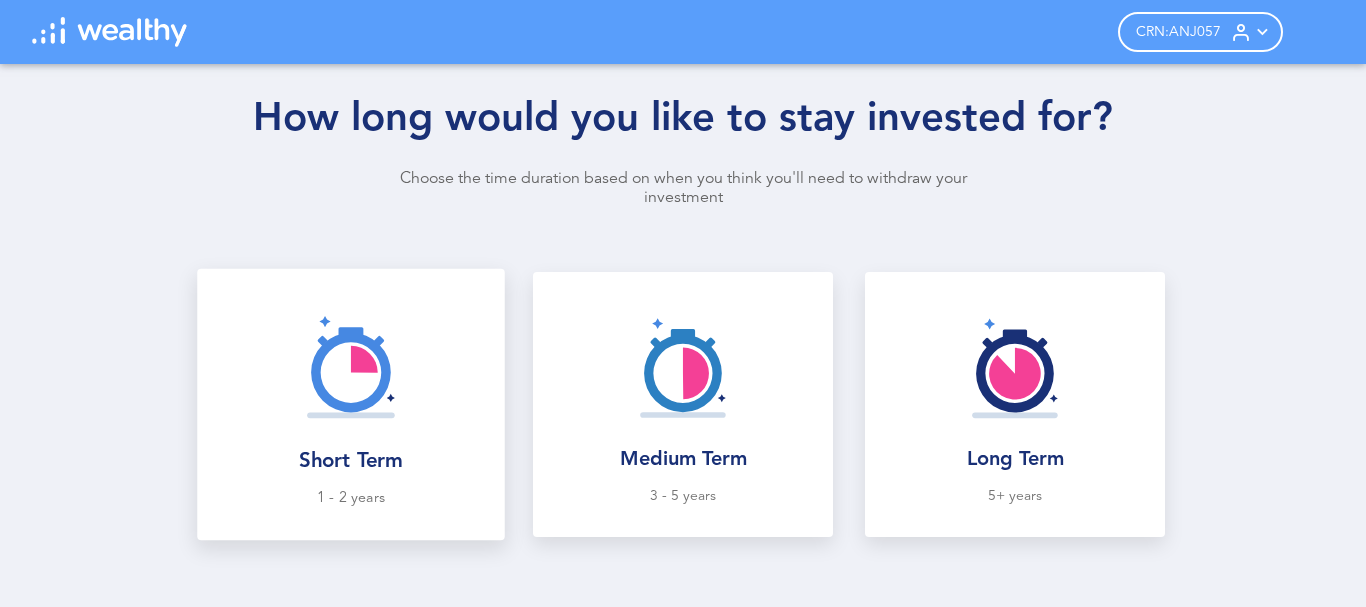 click on "1 - 2 years" at bounding box center (351, 498) 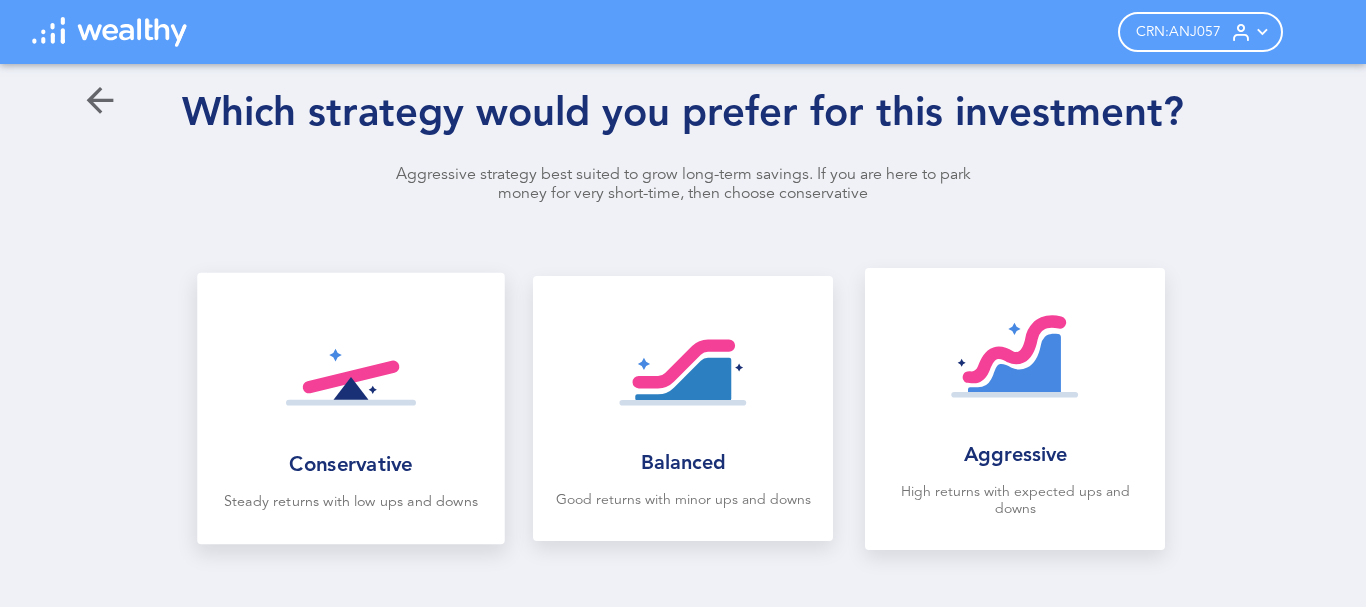 click at bounding box center [351, 371] 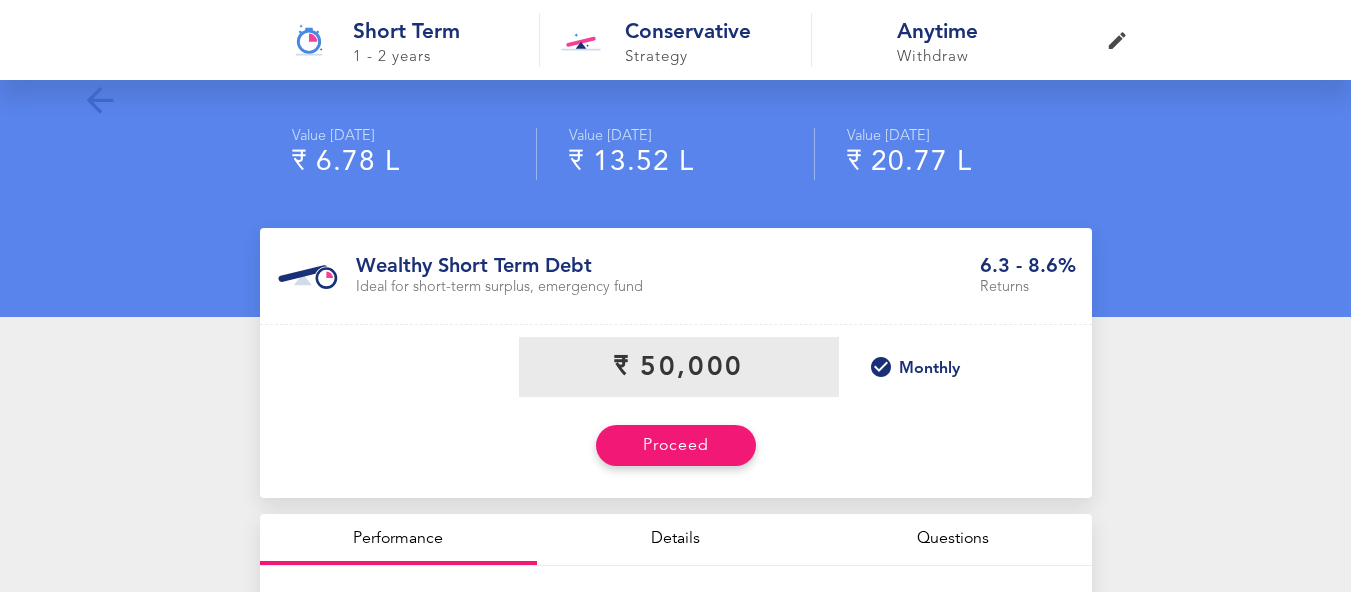 click at bounding box center [679, 367] 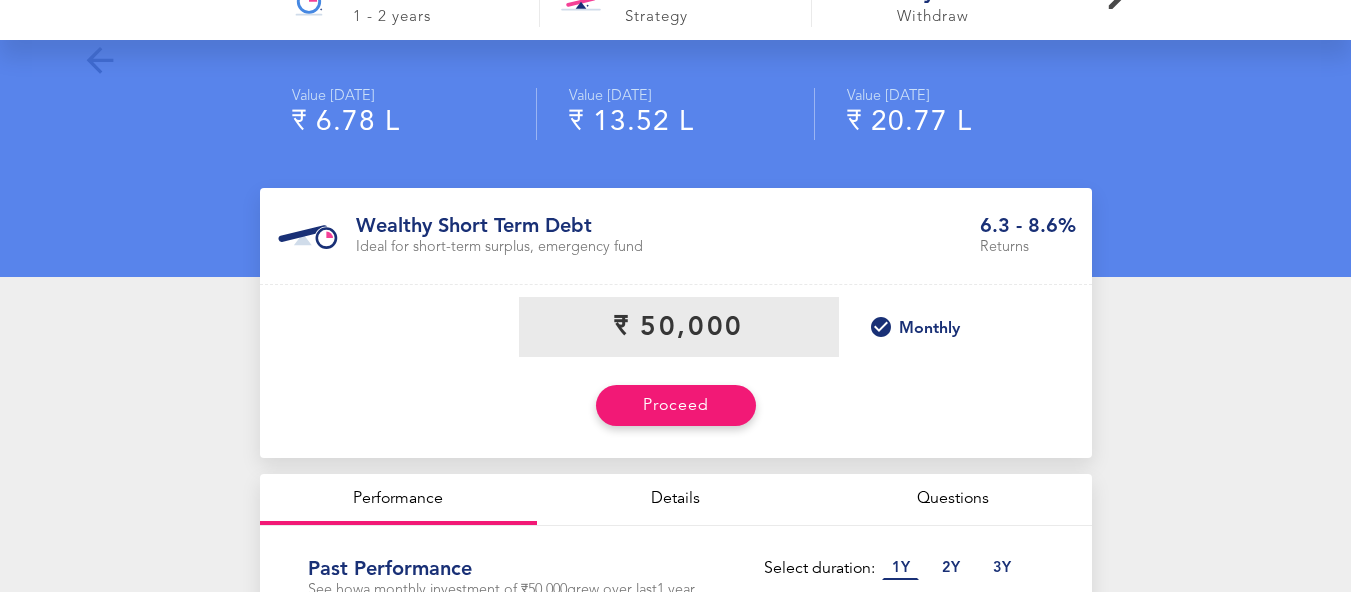 scroll, scrollTop: 37, scrollLeft: 0, axis: vertical 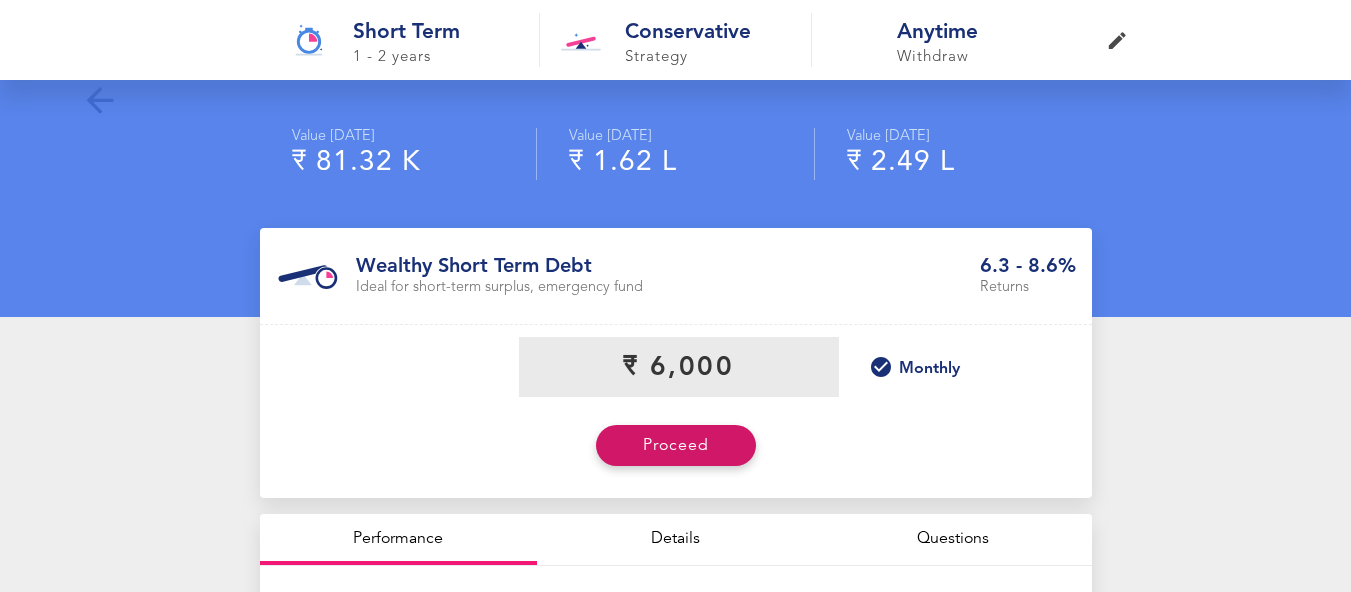 type on "₹ 6,000" 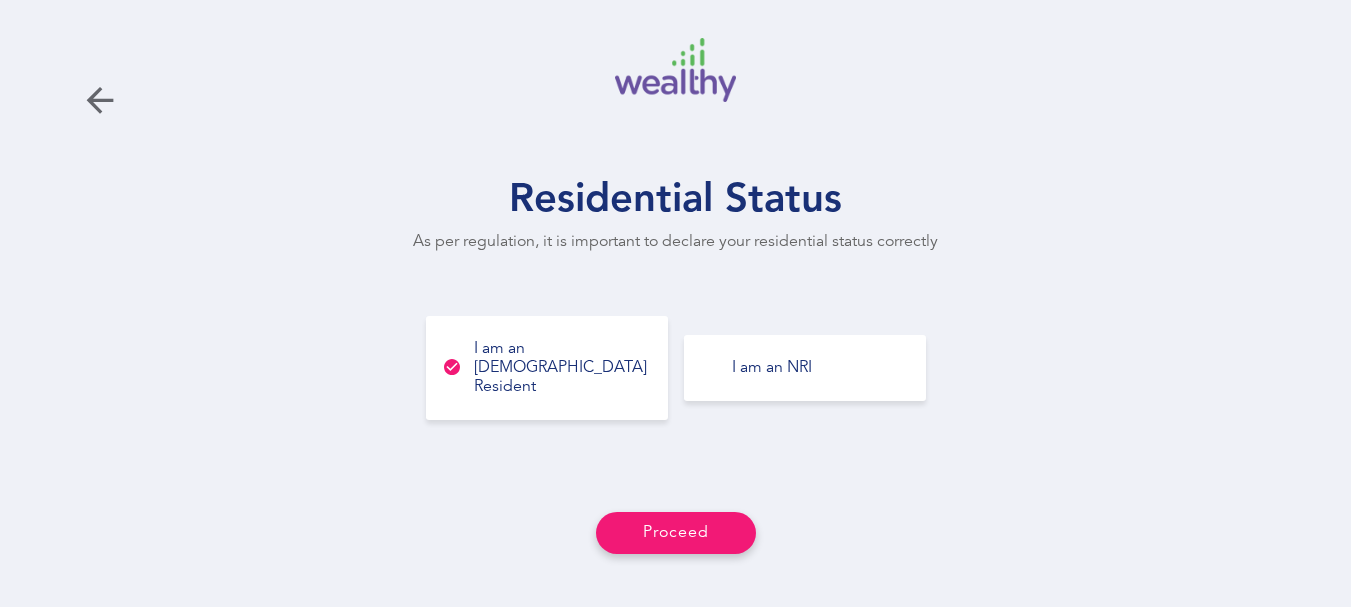 type on "CFEPA0869Q" 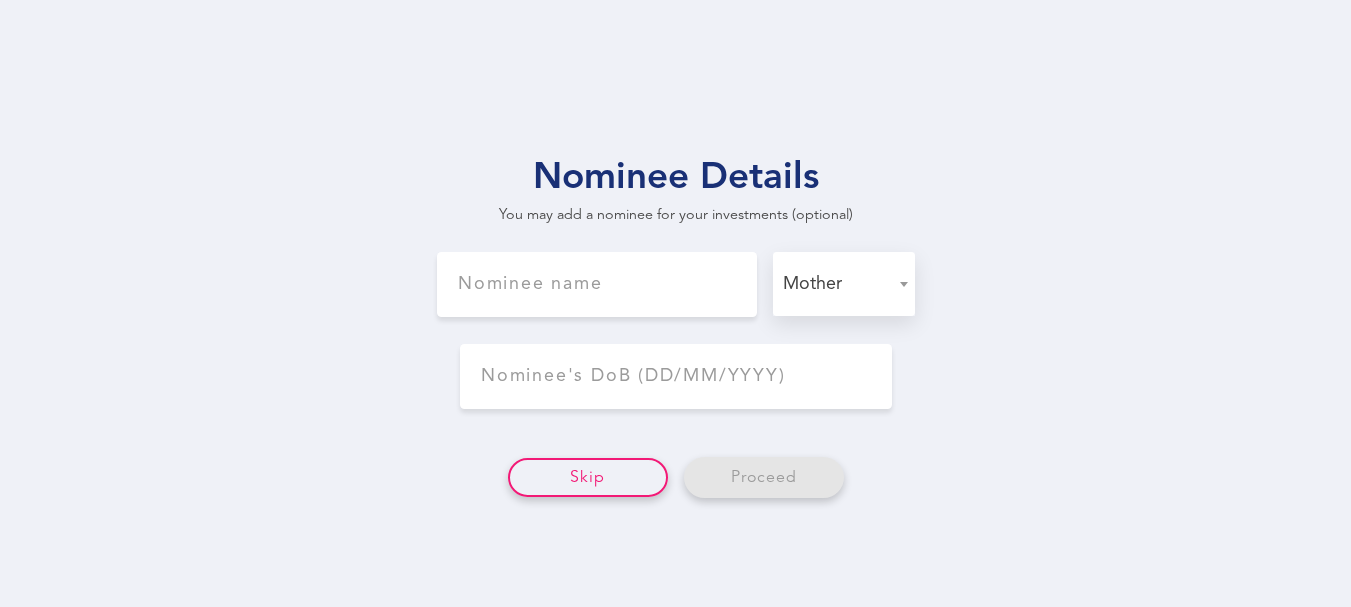 scroll, scrollTop: 2643, scrollLeft: 0, axis: vertical 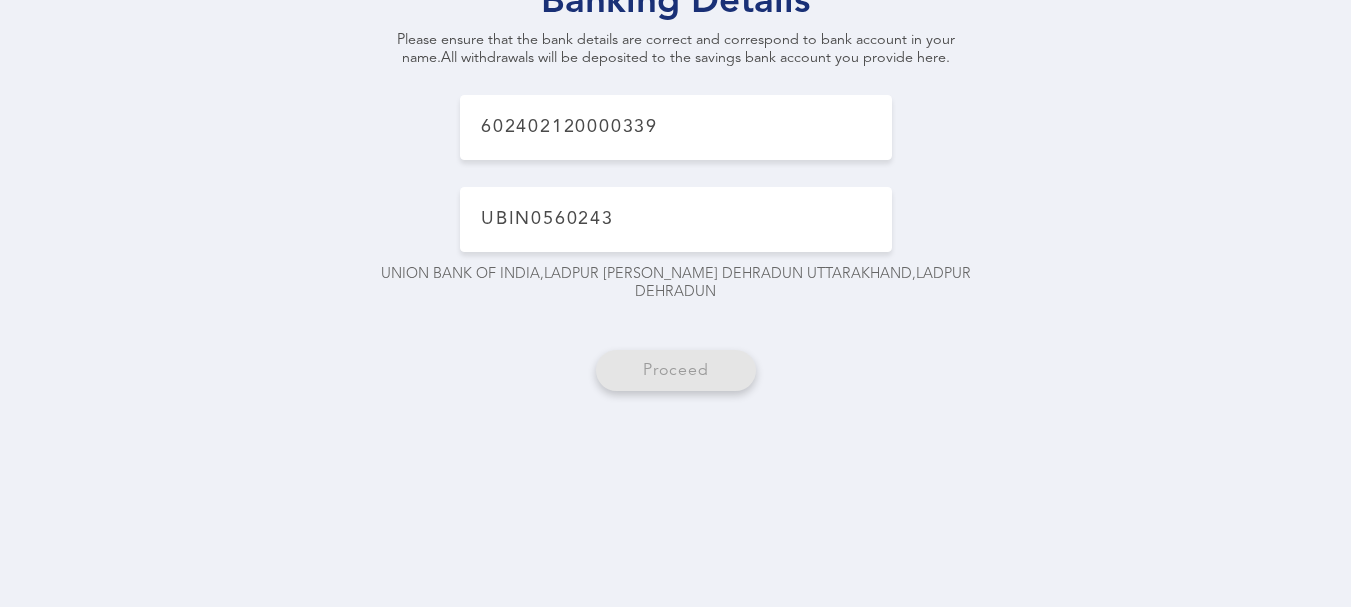 click on "Banking details Please ensure that the bank details are correct and correspond to bank account in your name.  All withdrawals will be deposited to the savings bank account you provide here. 602402120000339 UBIN0560243 UNION BANK OF [GEOGRAPHIC_DATA] ,  LADPUR [PERSON_NAME] DEHRADUN UTTARAKHAND ,  LADPUR DEHRADUN   Proceed" at bounding box center [676, 198] 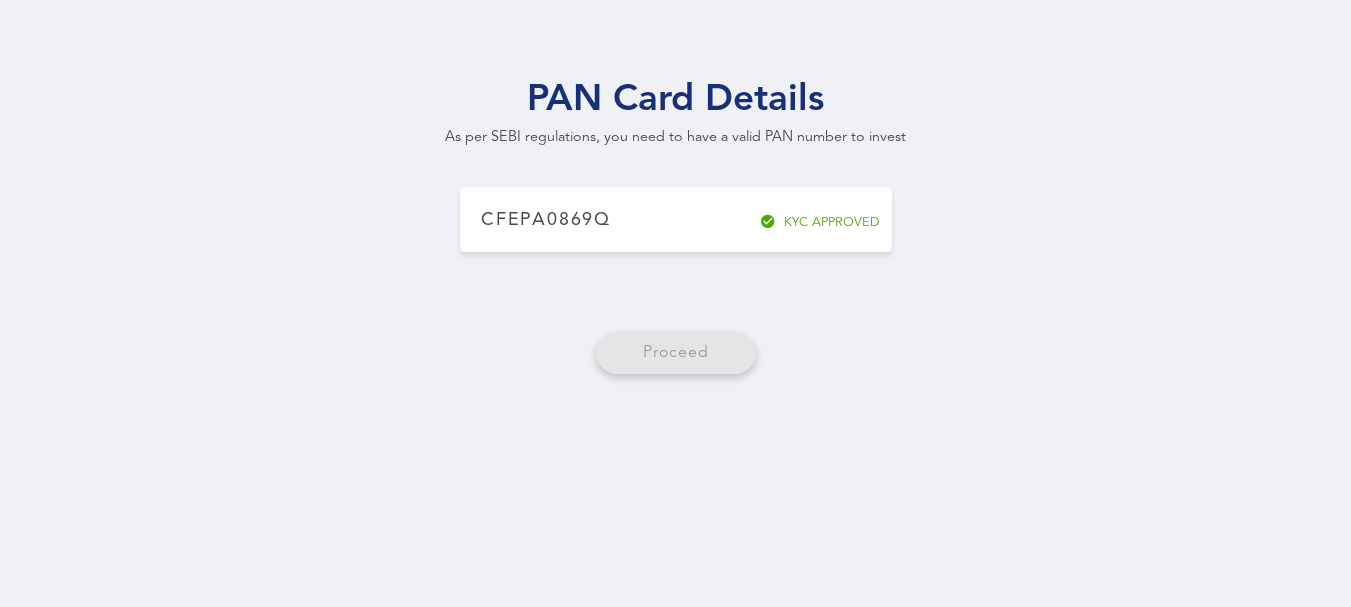 scroll, scrollTop: 721, scrollLeft: 0, axis: vertical 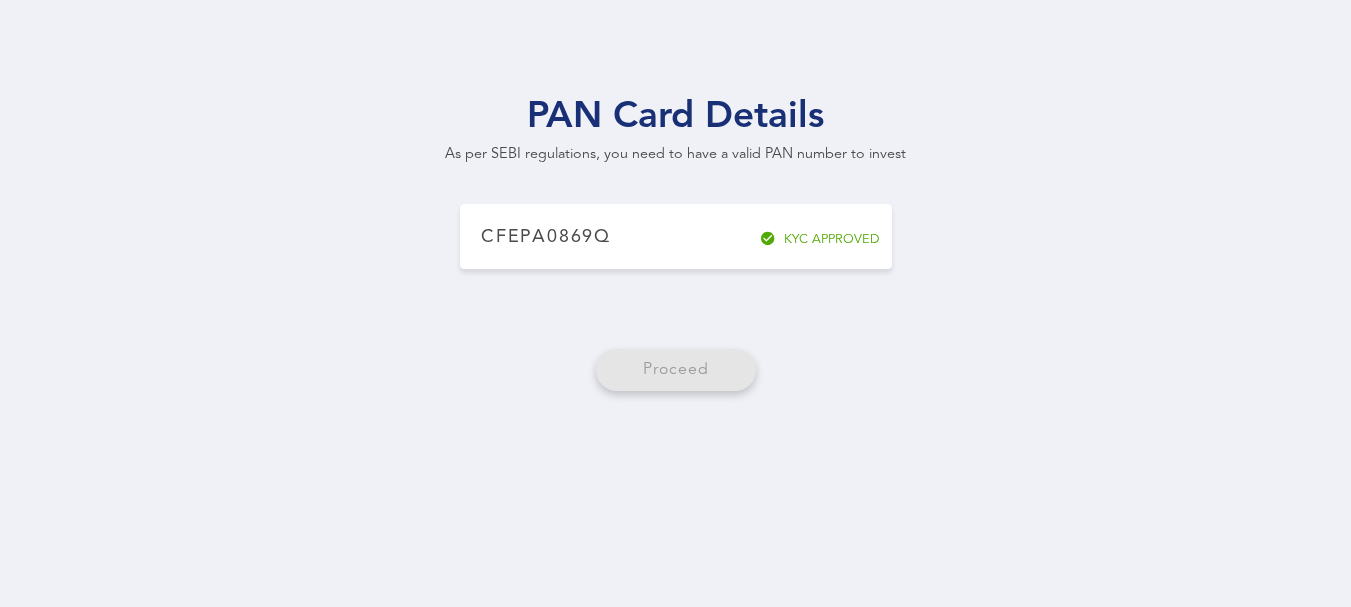 click on "Proceed" 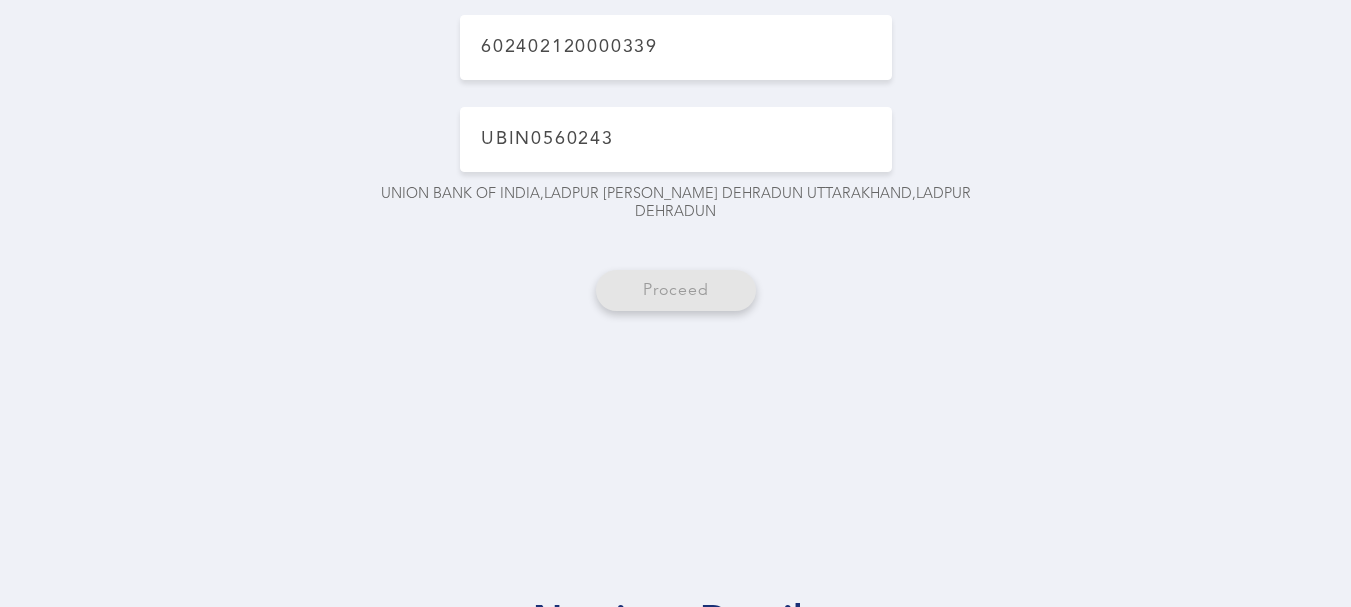 scroll, scrollTop: 2660, scrollLeft: 0, axis: vertical 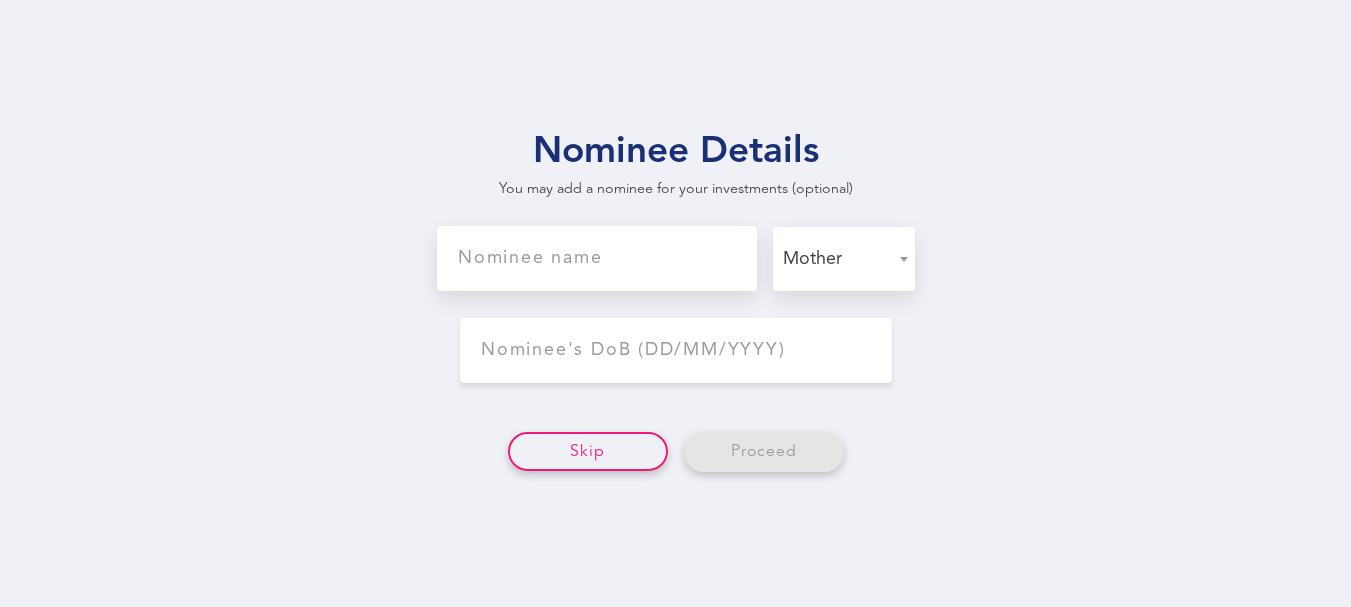 click at bounding box center [597, 258] 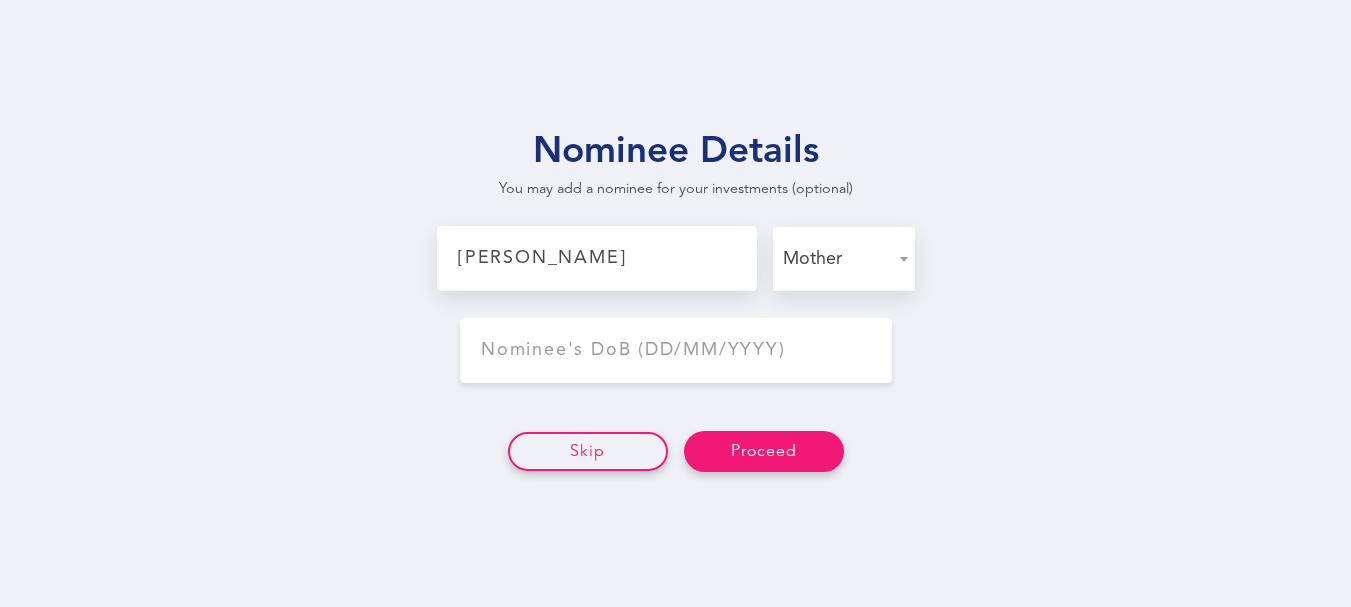 type on "[PERSON_NAME]" 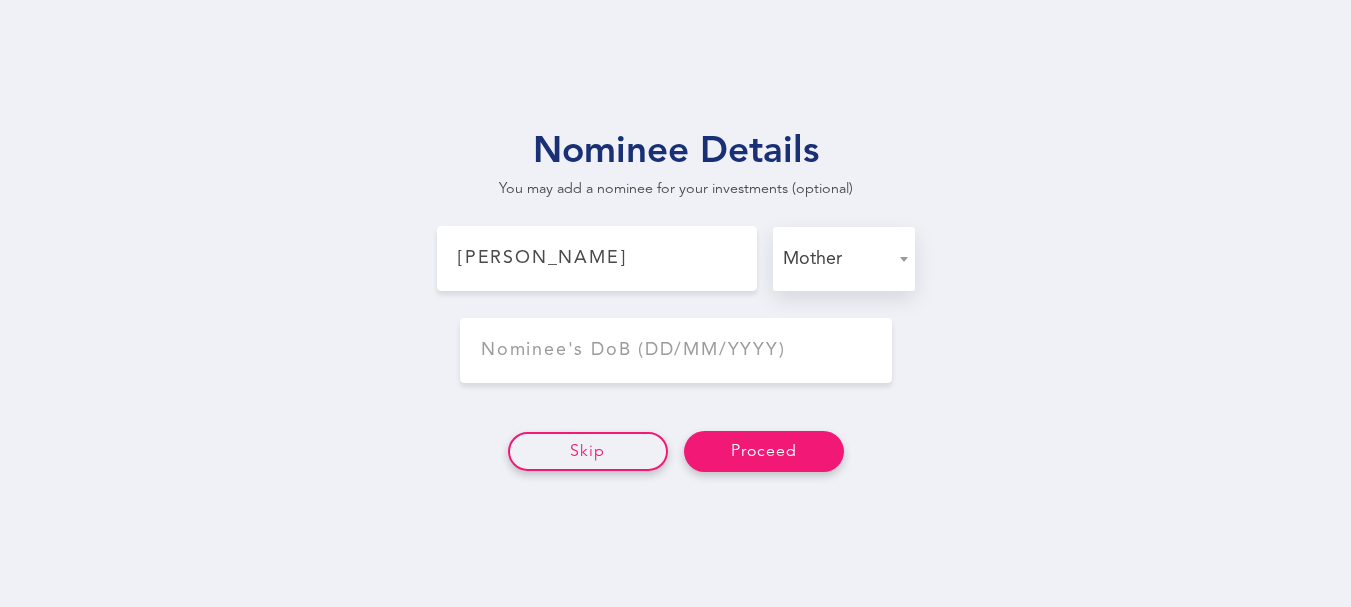 click on "Nominee relationship Mother" at bounding box center [849, 259] 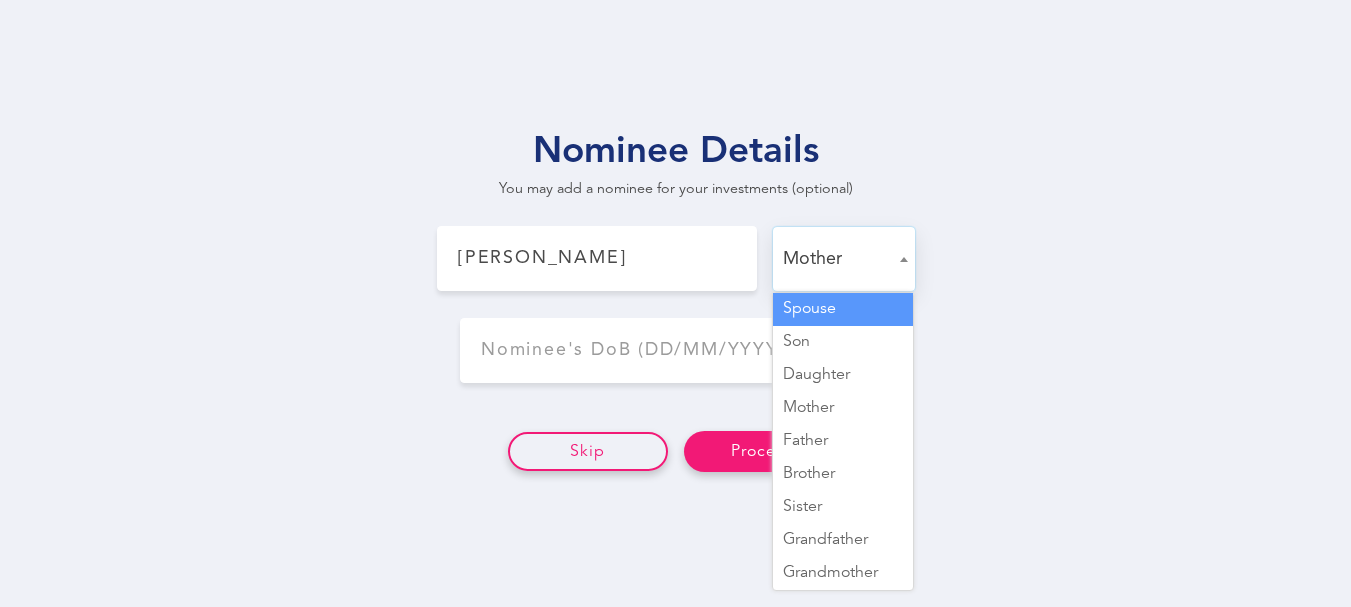 click on "Spouse" at bounding box center (843, 309) 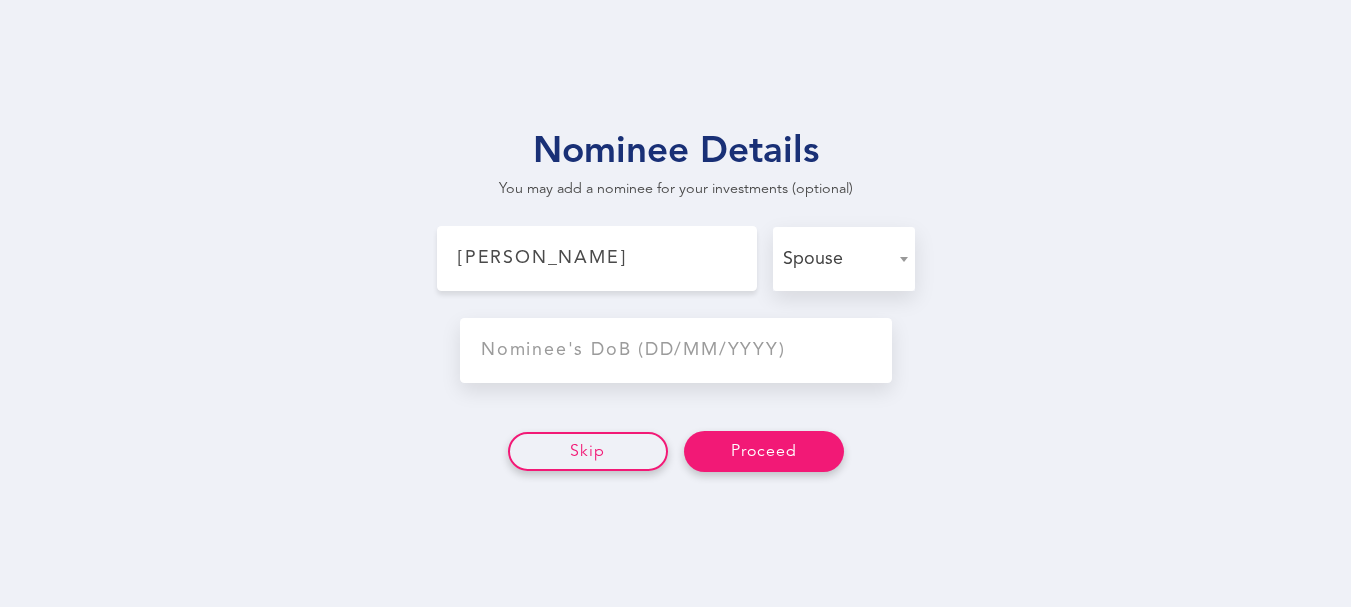 click at bounding box center (676, 350) 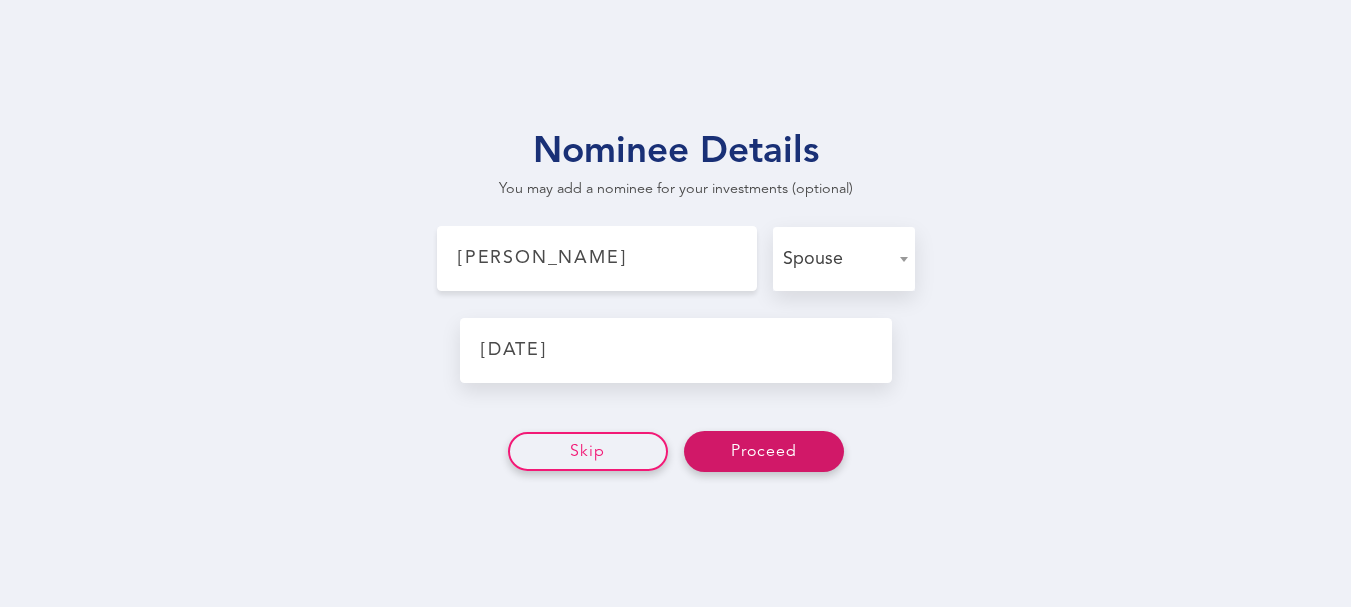 type on "[DATE]" 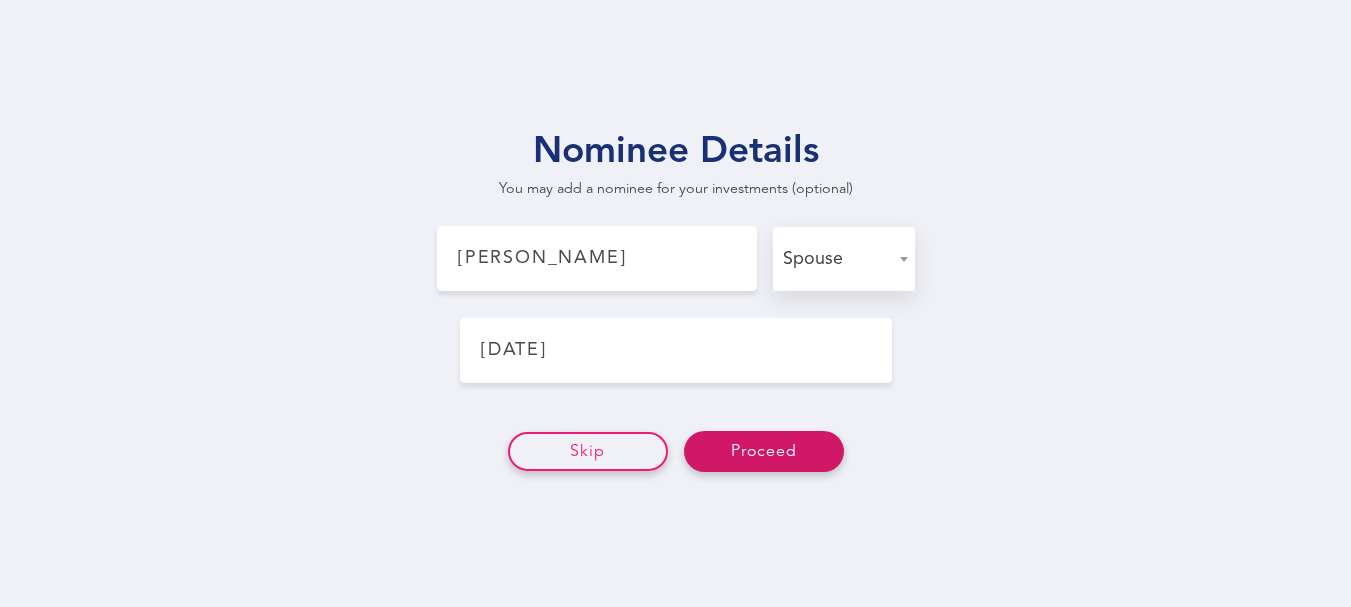 click on "Proceed" at bounding box center (764, 451) 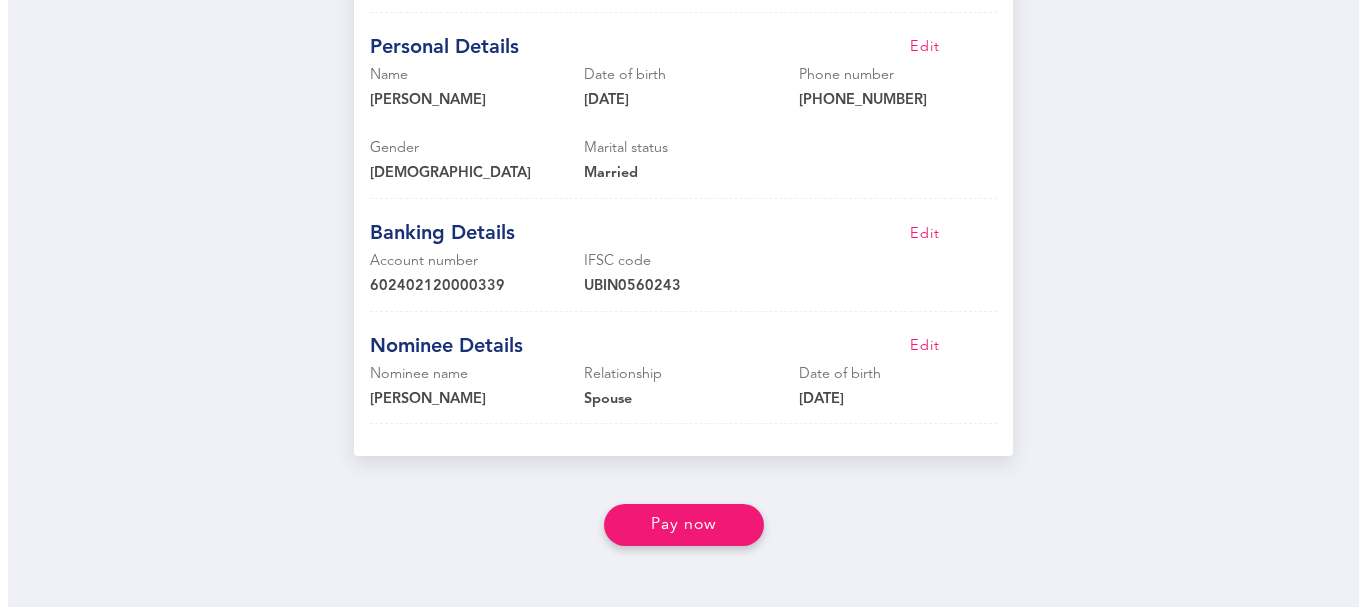 scroll, scrollTop: 3677, scrollLeft: 0, axis: vertical 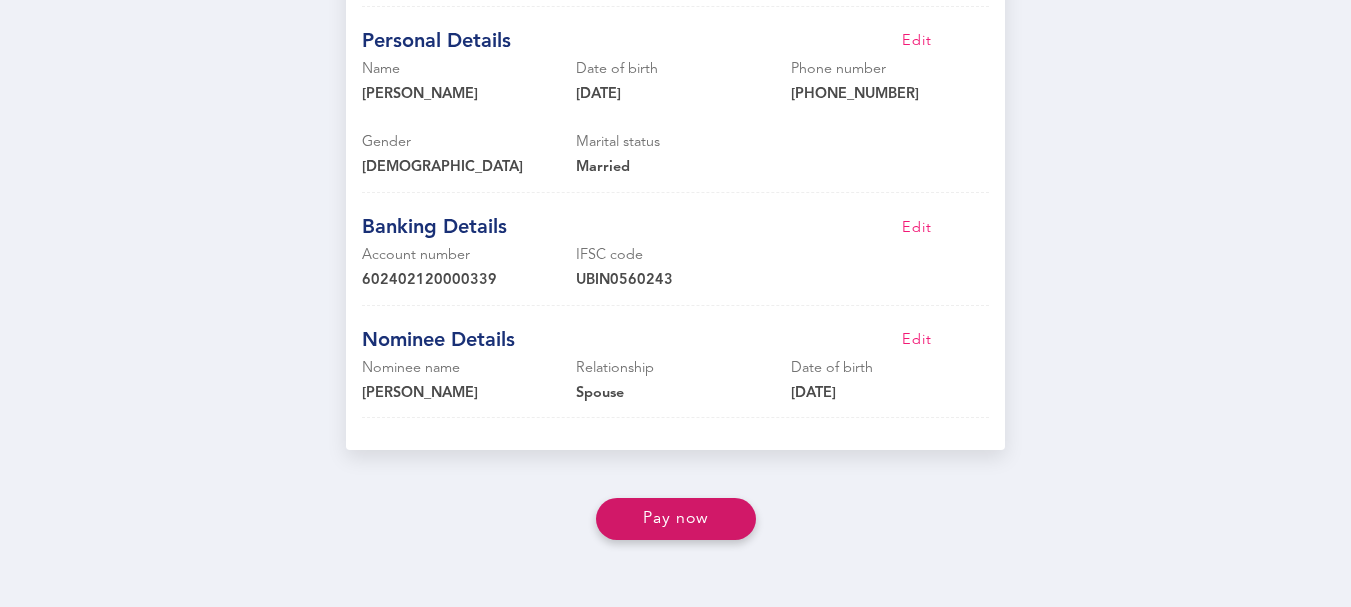 click on "Pay now" at bounding box center [676, 518] 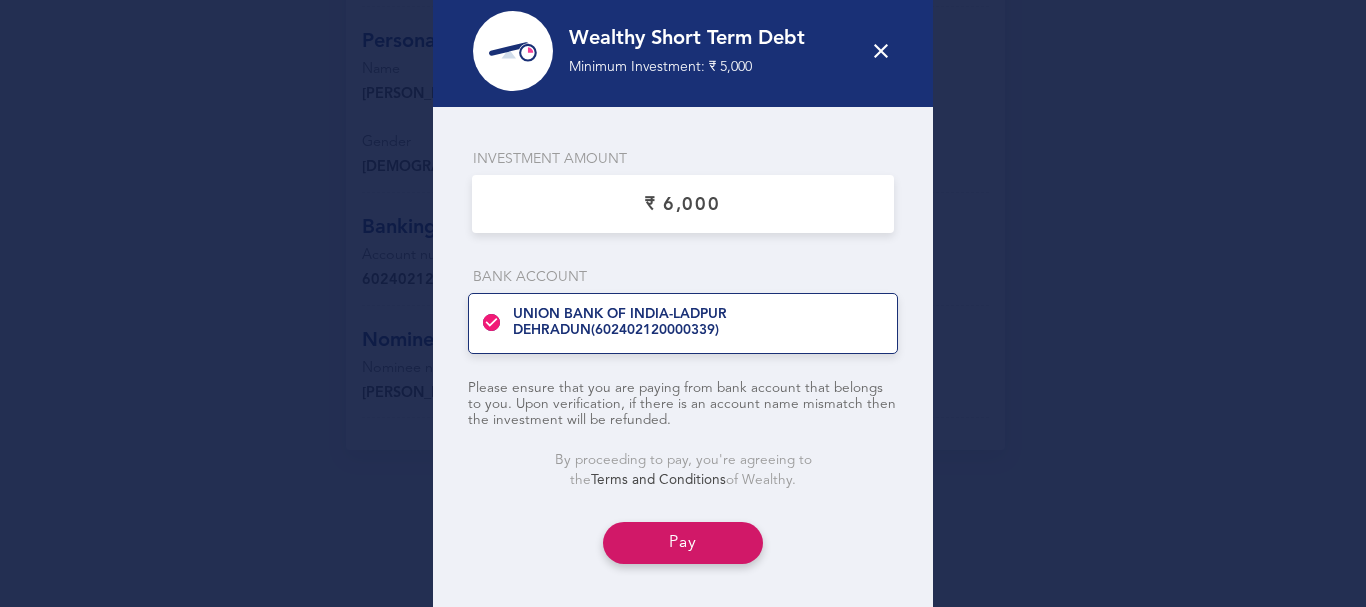 click on "Pay" at bounding box center (683, 542) 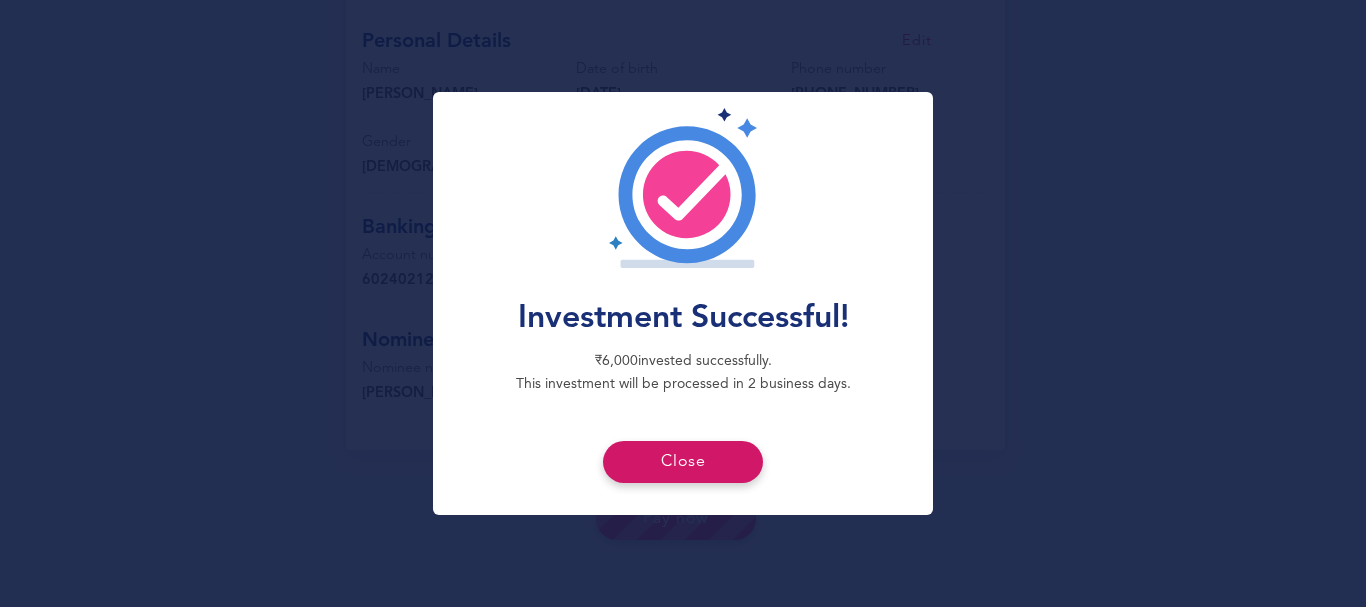 click on "Close" at bounding box center (683, 461) 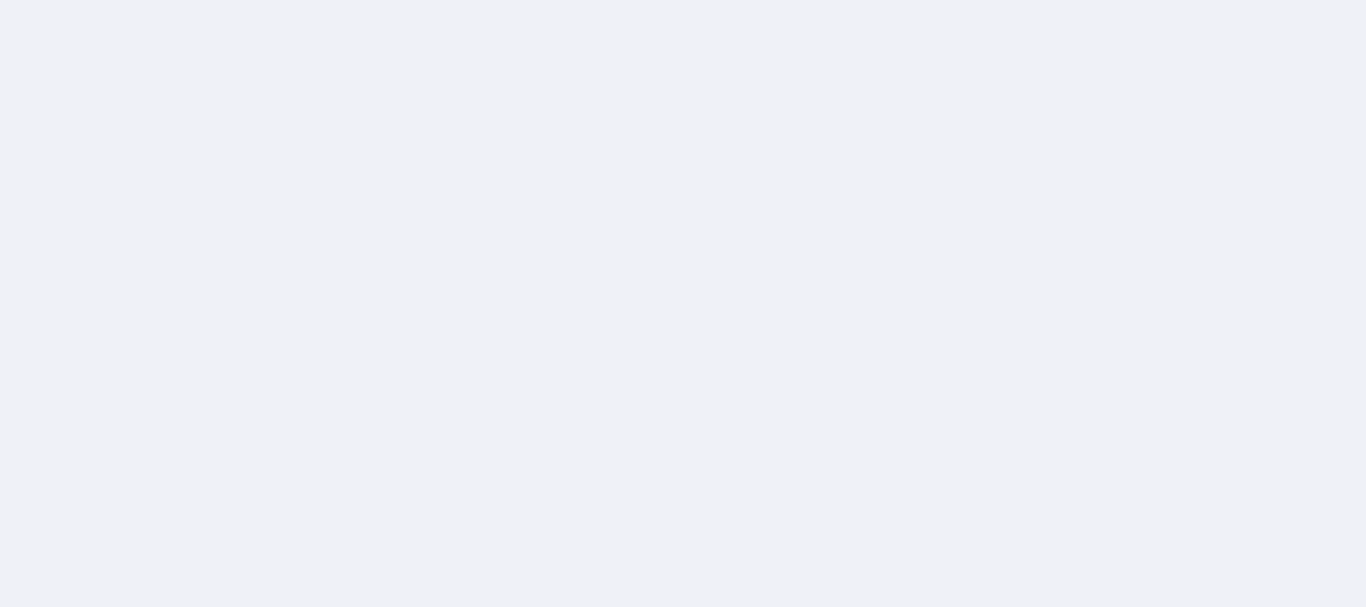 scroll, scrollTop: 0, scrollLeft: 0, axis: both 